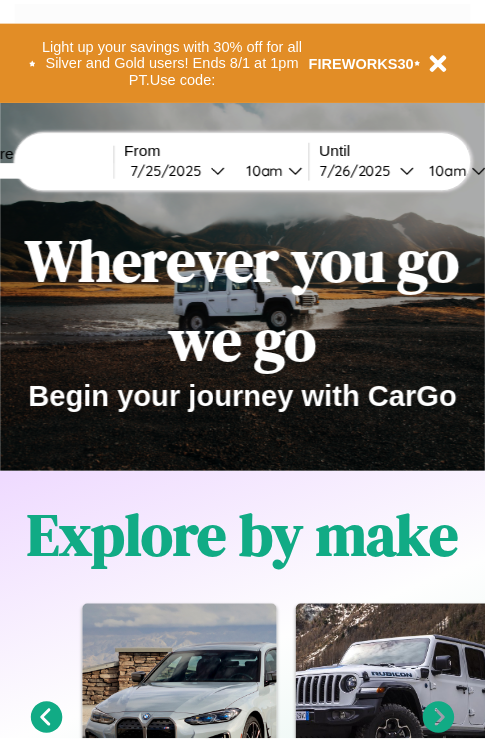 scroll, scrollTop: 0, scrollLeft: 0, axis: both 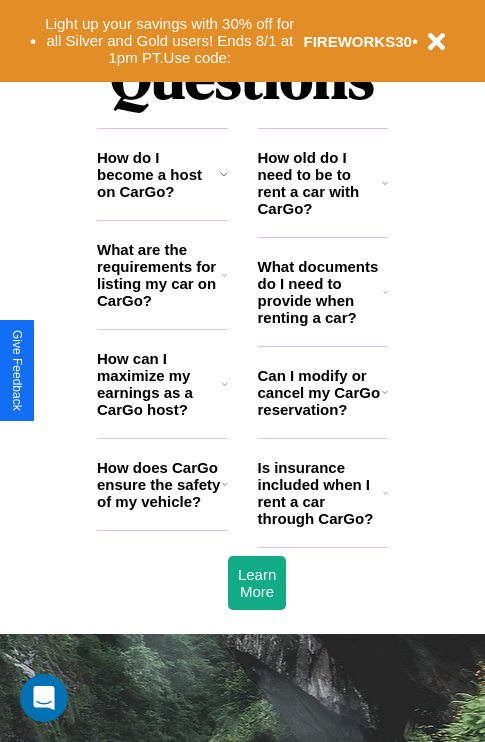 click 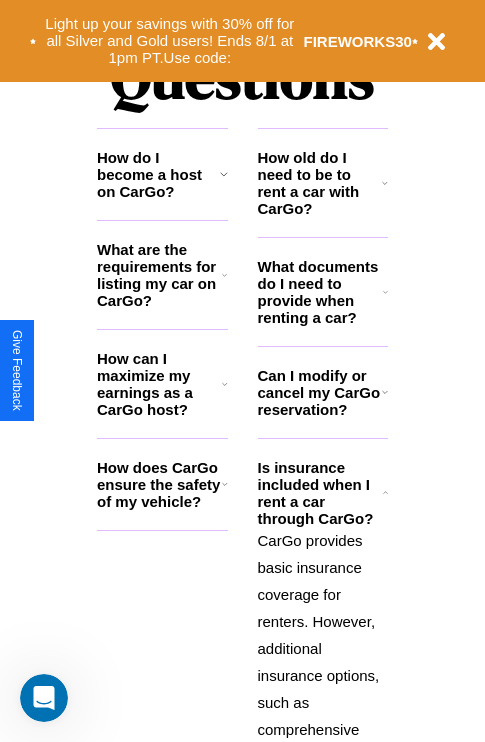 click 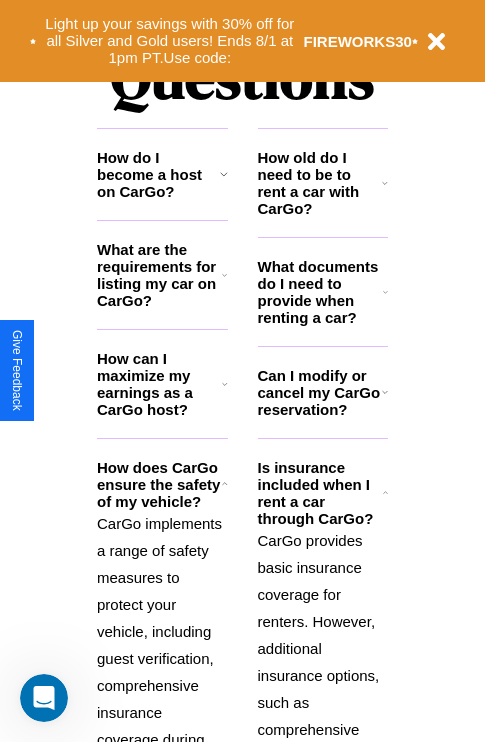click on "Can I modify or cancel my CarGo reservation?" at bounding box center (320, 392) 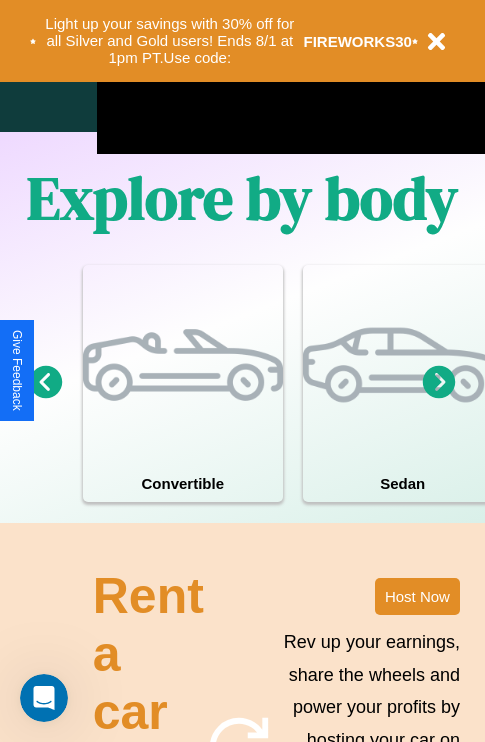 scroll, scrollTop: 1285, scrollLeft: 0, axis: vertical 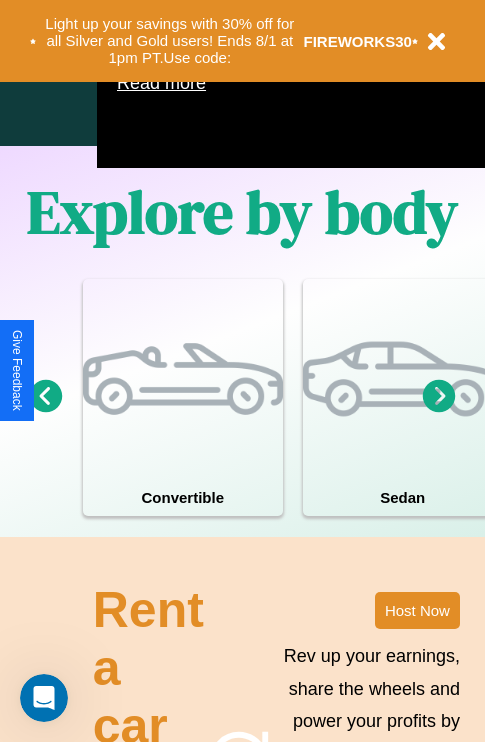 click 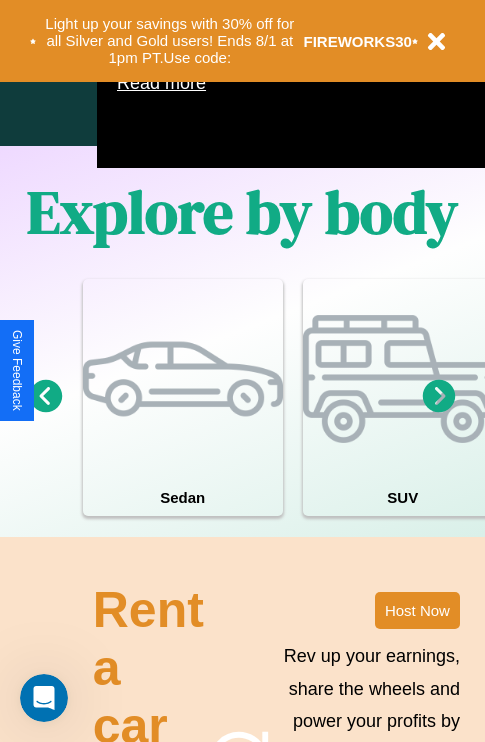 click 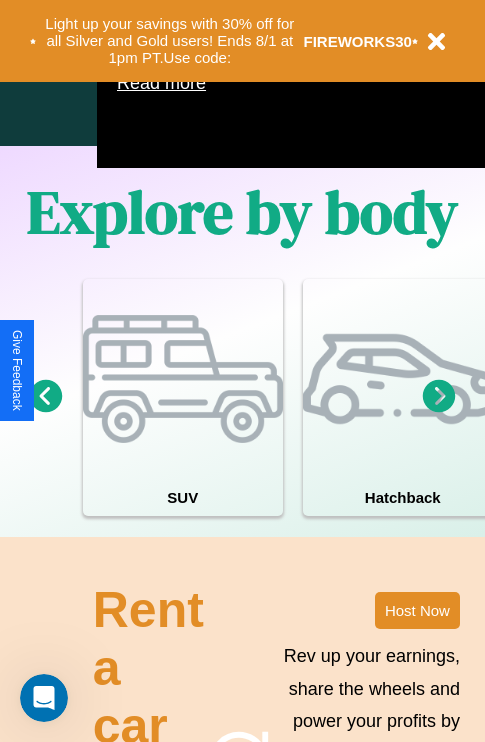 click 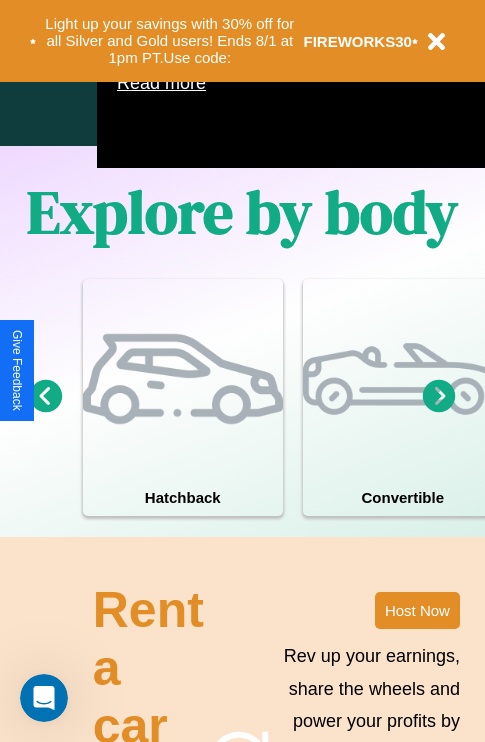 click 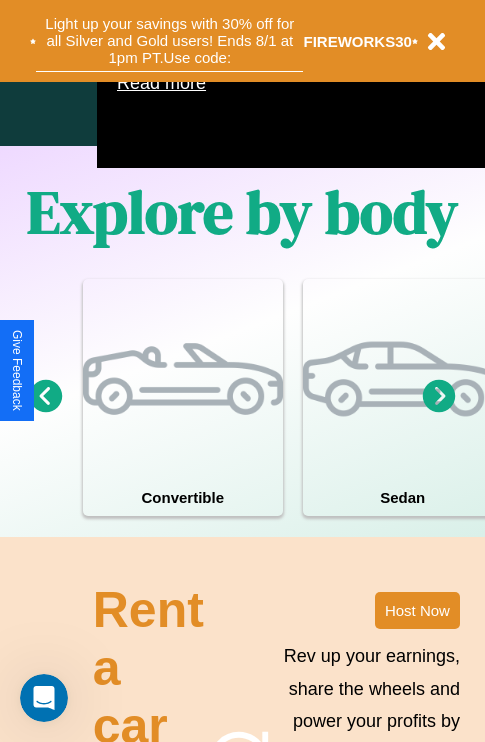 click on "Light up your savings with 30% off for all Silver and Gold users! Ends 8/1 at 1pm PT.  Use code:" at bounding box center (169, 41) 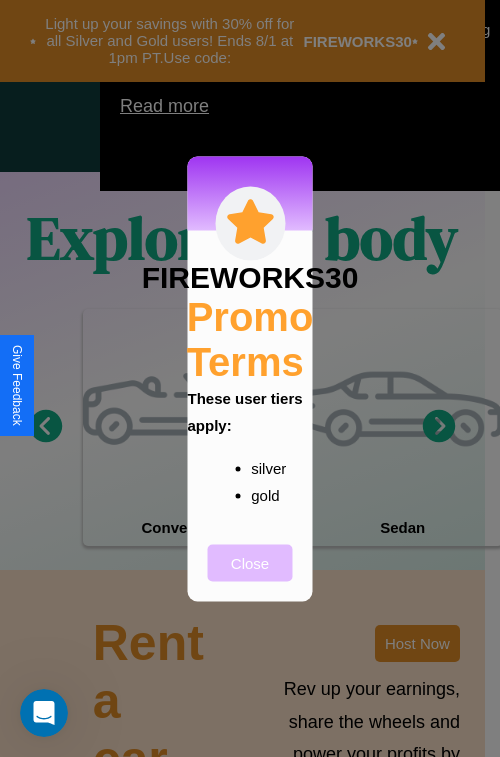 click on "Close" at bounding box center (250, 562) 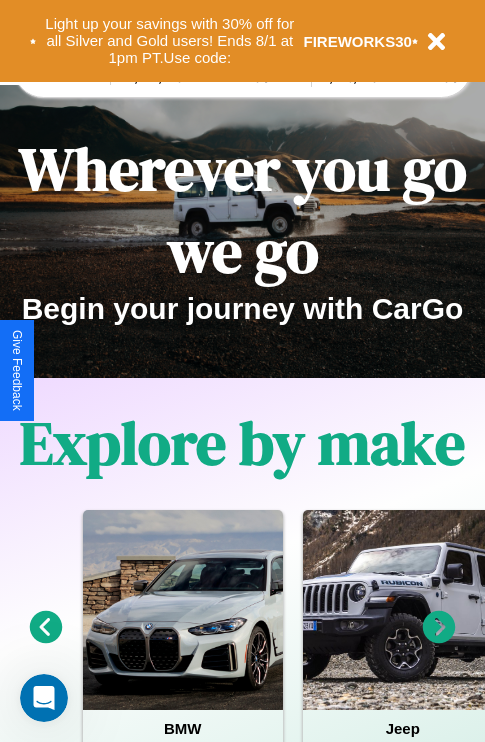 scroll, scrollTop: 0, scrollLeft: 0, axis: both 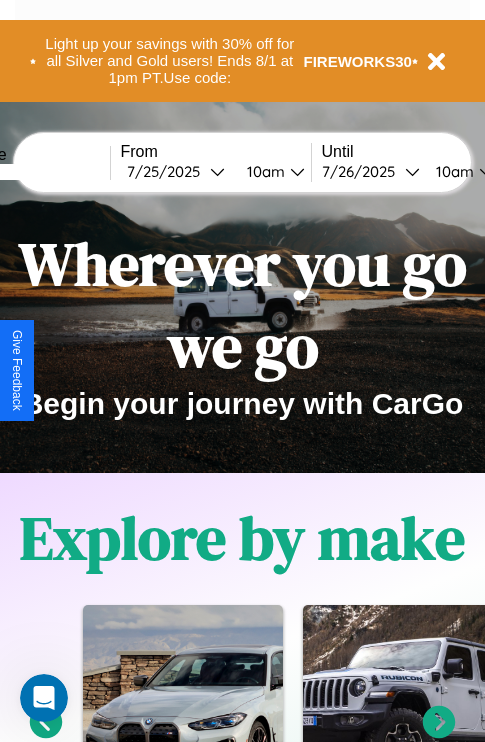 click at bounding box center [35, 172] 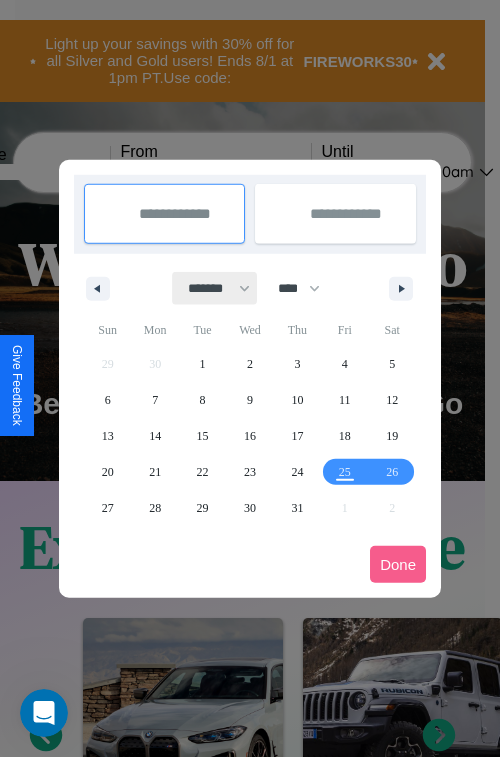 click on "******* ******** ***** ***** *** **** **** ****** ********* ******* ******** ********" at bounding box center (215, 288) 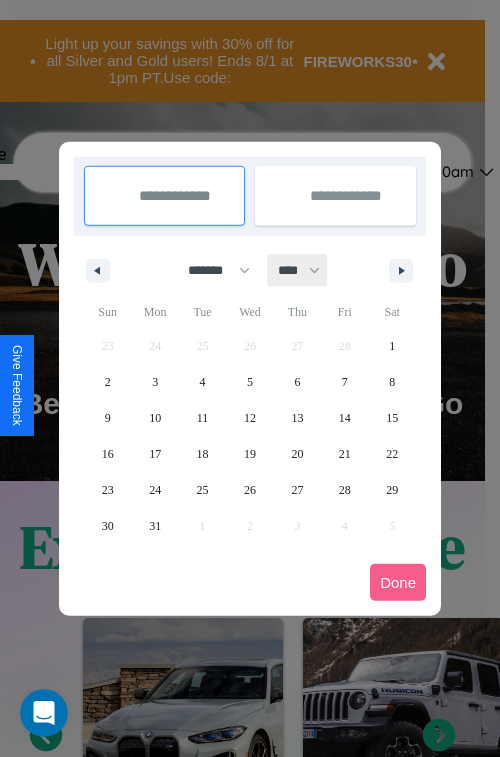 click on "**** **** **** **** **** **** **** **** **** **** **** **** **** **** **** **** **** **** **** **** **** **** **** **** **** **** **** **** **** **** **** **** **** **** **** **** **** **** **** **** **** **** **** **** **** **** **** **** **** **** **** **** **** **** **** **** **** **** **** **** **** **** **** **** **** **** **** **** **** **** **** **** **** **** **** **** **** **** **** **** **** **** **** **** **** **** **** **** **** **** **** **** **** **** **** **** **** **** **** **** **** **** **** **** **** **** **** **** **** **** **** **** **** **** **** **** **** **** **** **** ****" at bounding box center (298, 270) 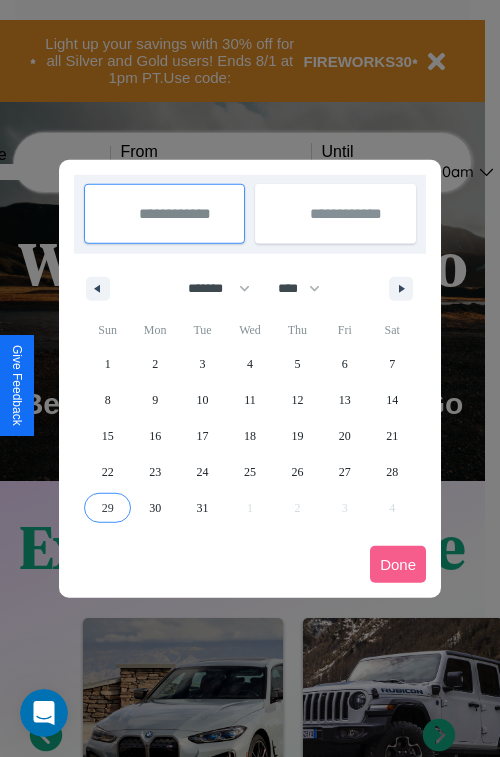 click on "29" at bounding box center [108, 508] 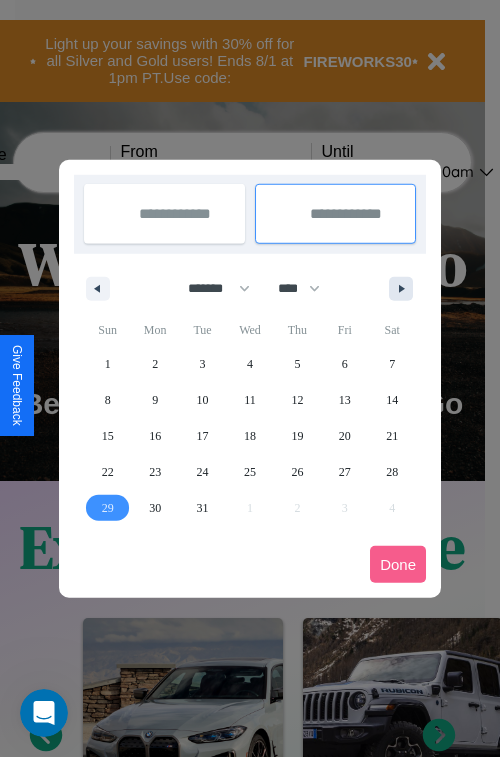 click at bounding box center [405, 289] 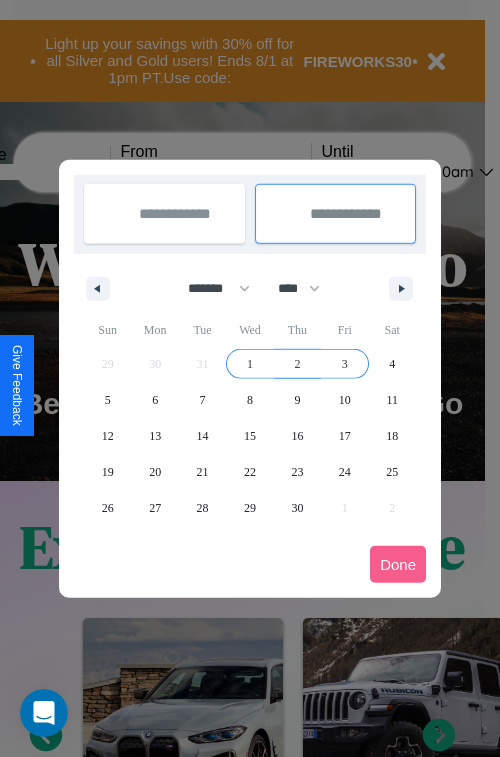 click on "3" at bounding box center (345, 364) 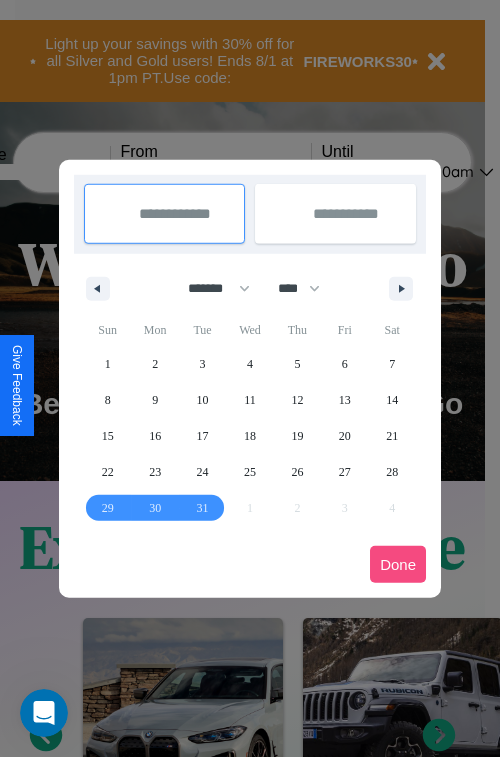 click on "Done" at bounding box center [398, 564] 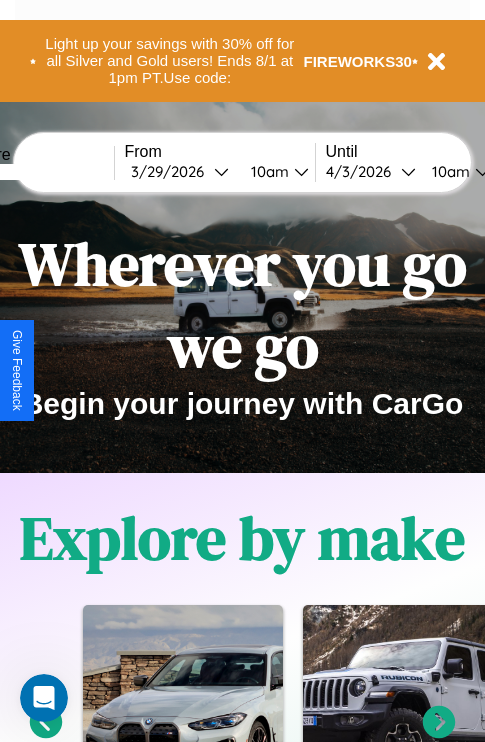 scroll, scrollTop: 0, scrollLeft: 72, axis: horizontal 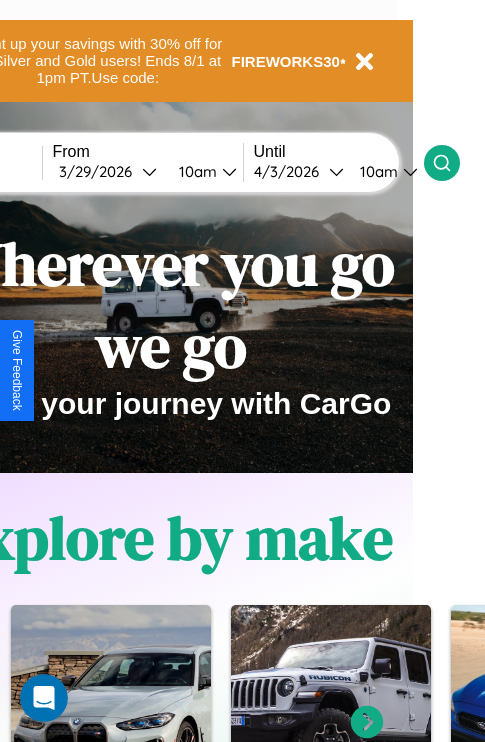 click 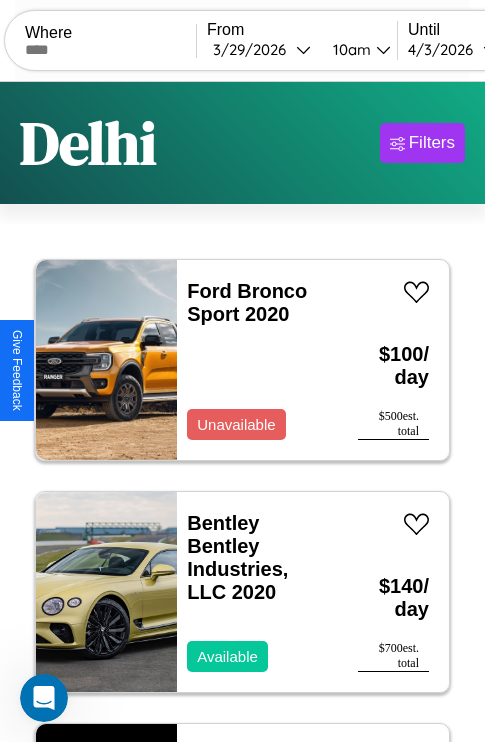 scroll, scrollTop: 95, scrollLeft: 0, axis: vertical 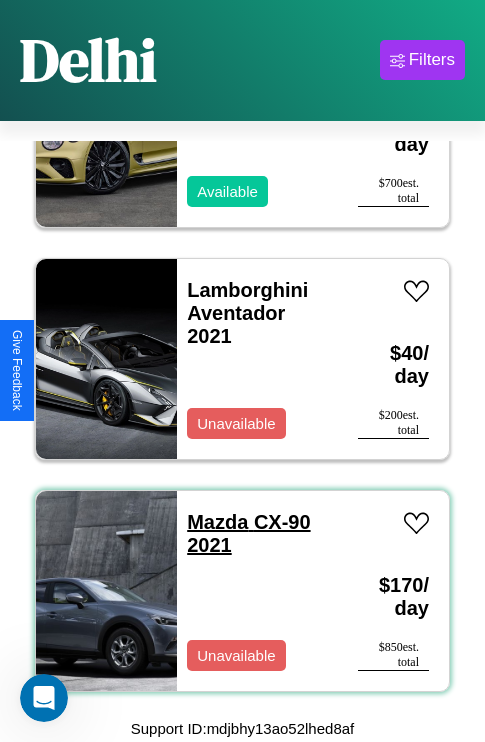 click on "Mazda   CX-90   2021" at bounding box center (248, 533) 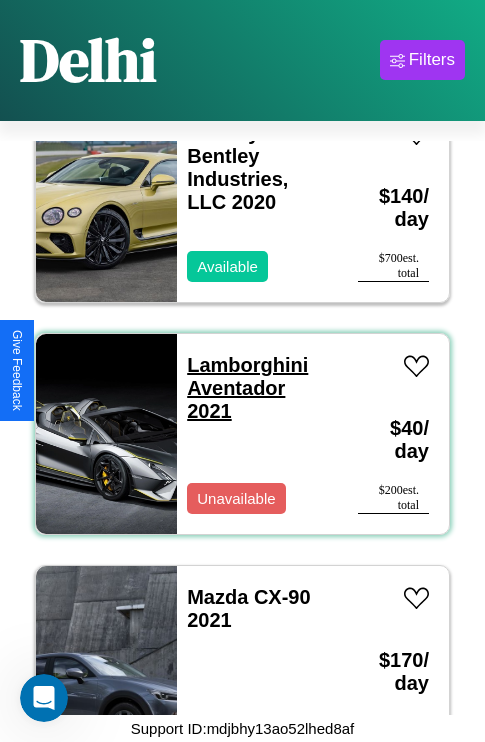 click on "Lamborghini   Aventador   2021" at bounding box center (247, 388) 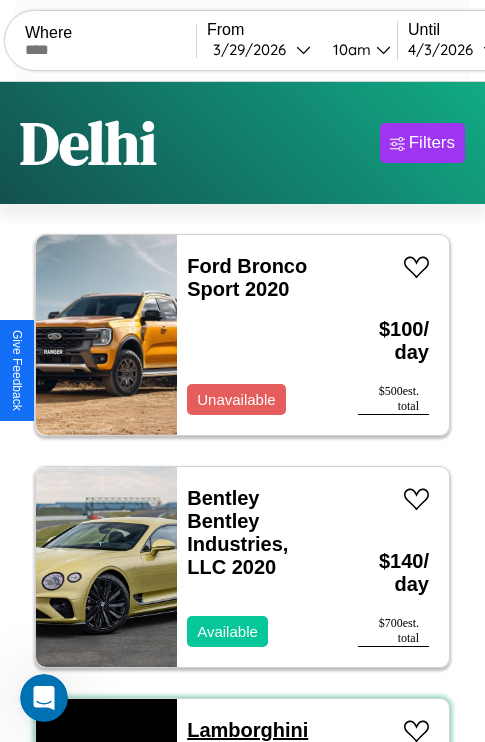 scroll, scrollTop: 0, scrollLeft: 0, axis: both 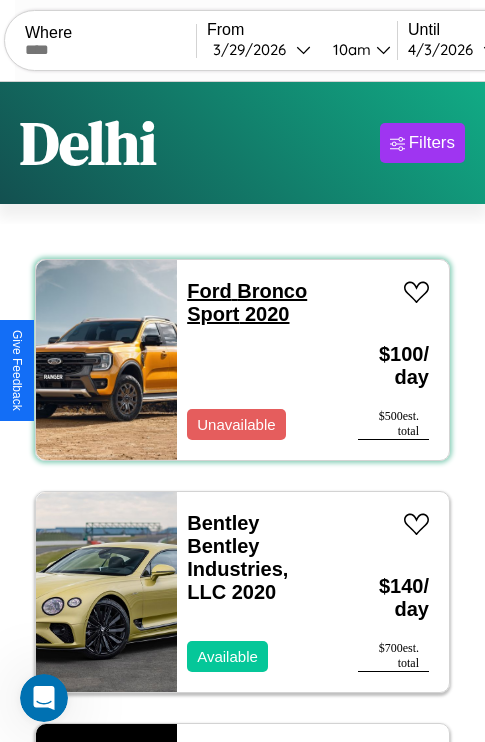 click on "Ford   Bronco Sport   2020" at bounding box center (247, 302) 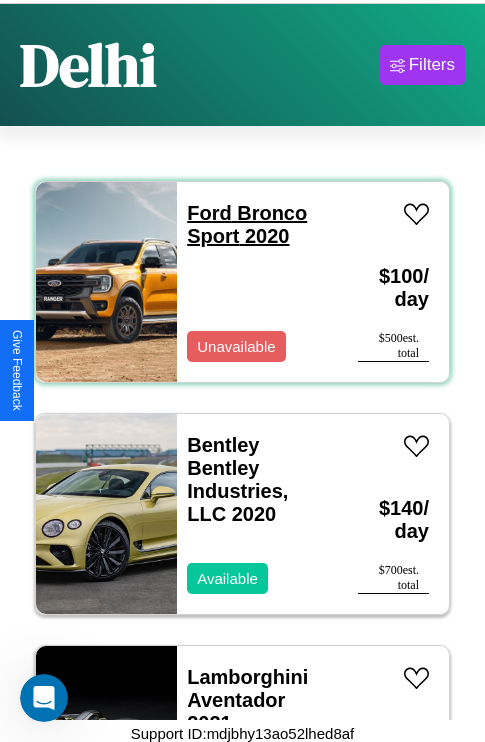 scroll, scrollTop: 102, scrollLeft: 0, axis: vertical 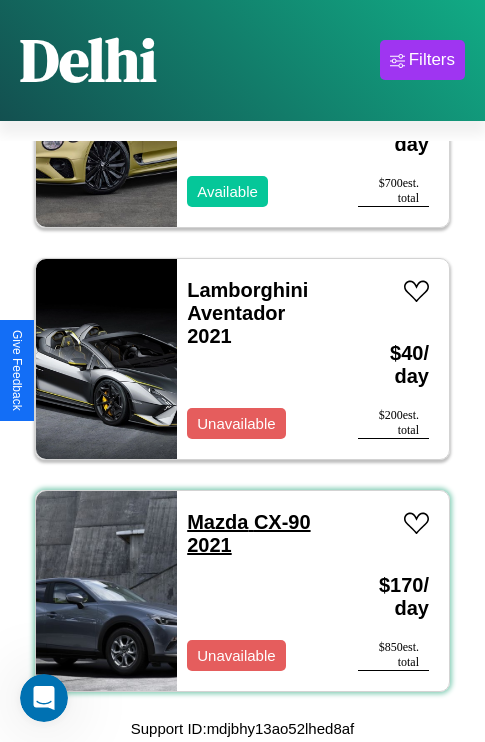 click on "Mazda   CX-90   2021" at bounding box center (248, 533) 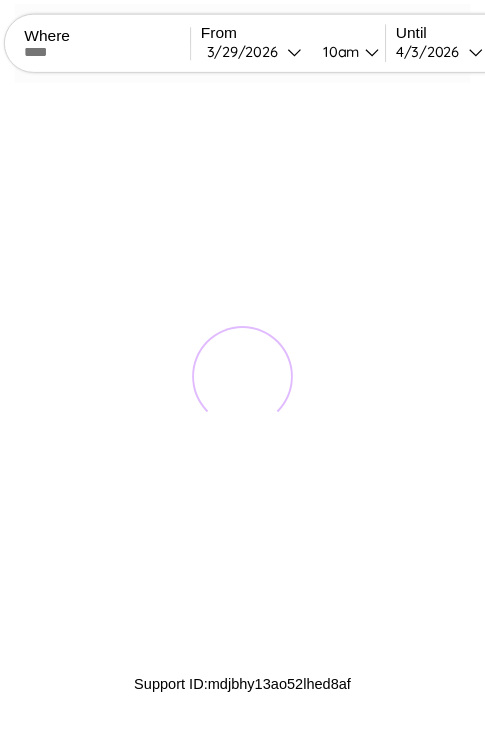 scroll, scrollTop: 0, scrollLeft: 0, axis: both 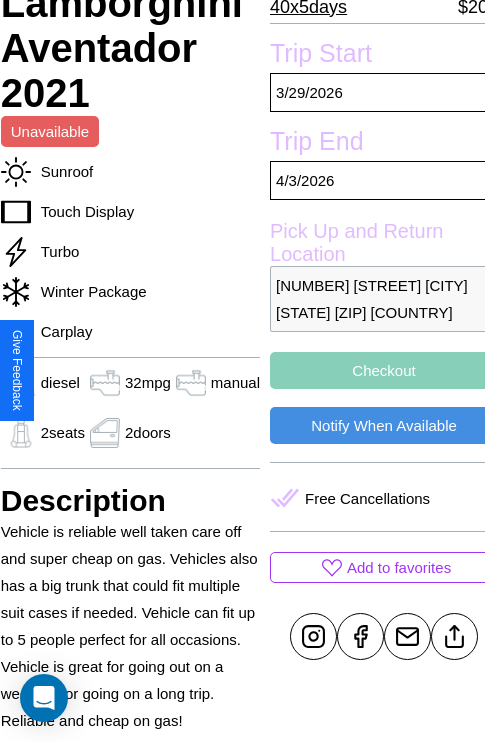 click on "Checkout" at bounding box center (384, 370) 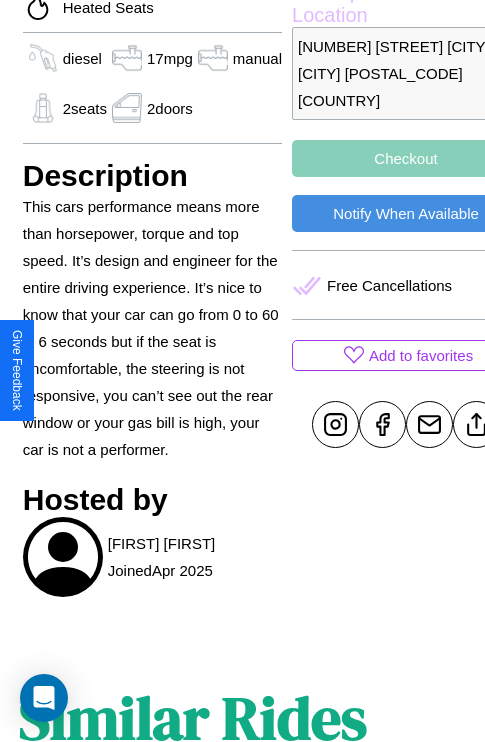 scroll, scrollTop: 763, scrollLeft: 52, axis: both 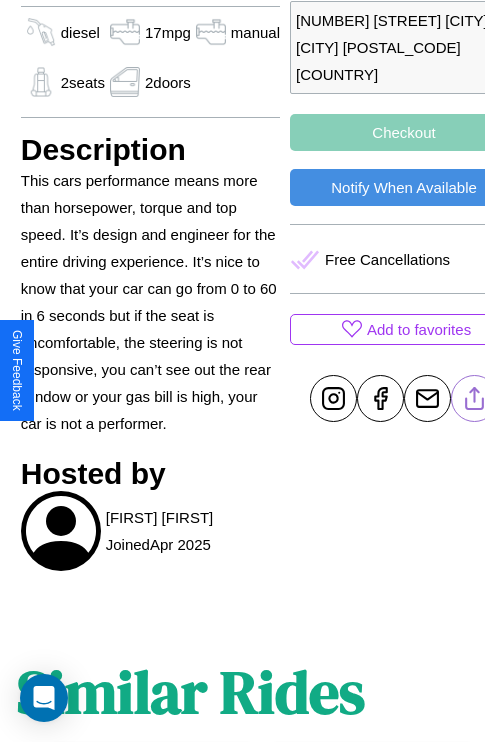 click 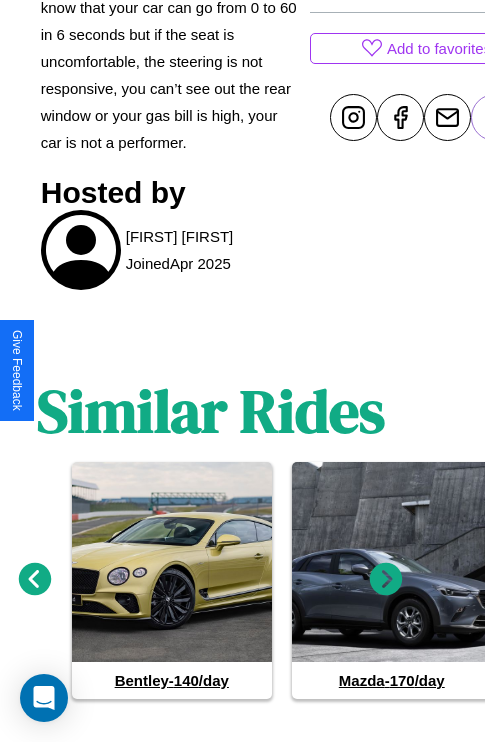 scroll, scrollTop: 1068, scrollLeft: 30, axis: both 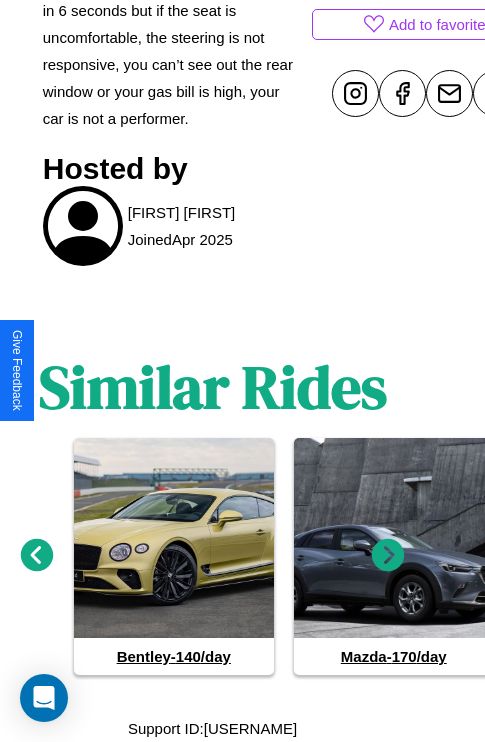 click 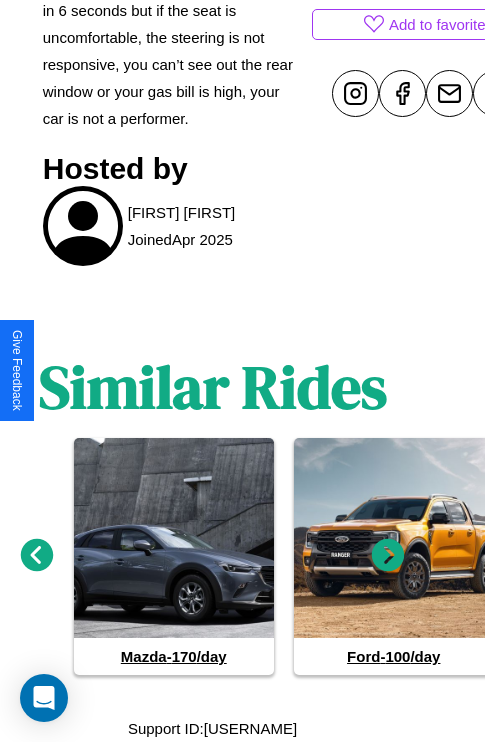 click 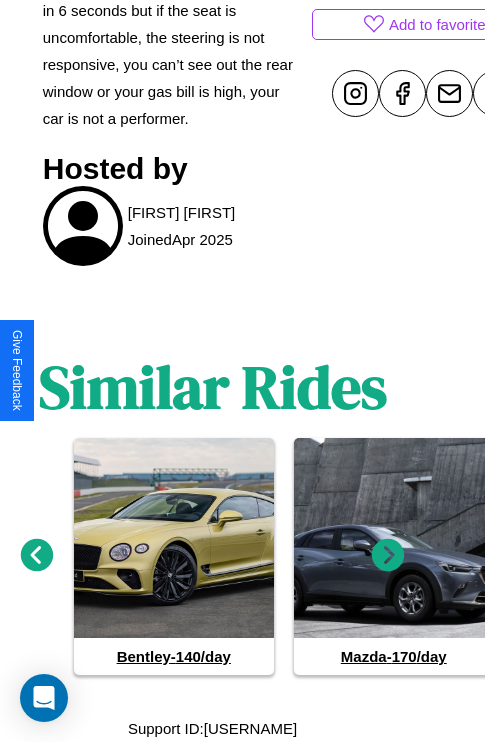 click 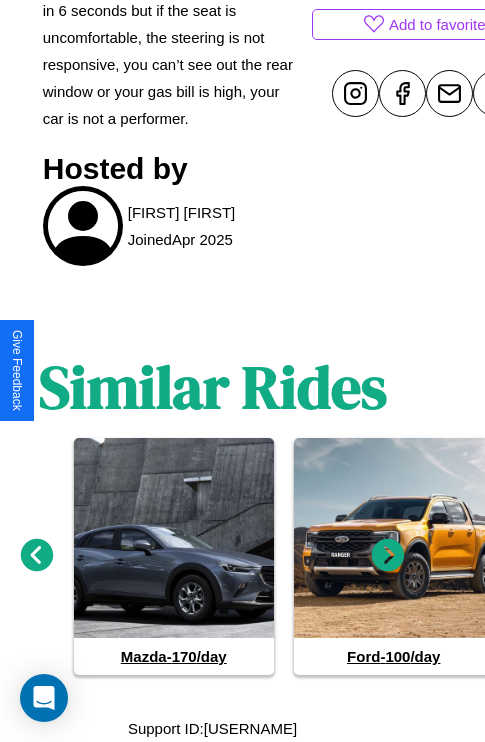 click 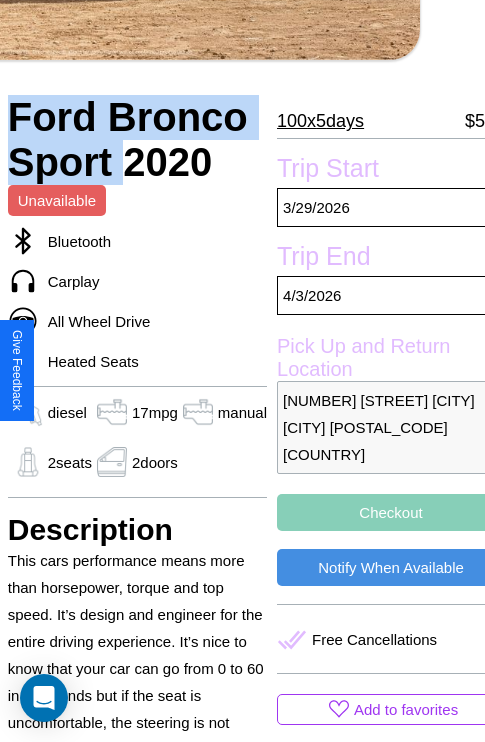 scroll, scrollTop: 426, scrollLeft: 72, axis: both 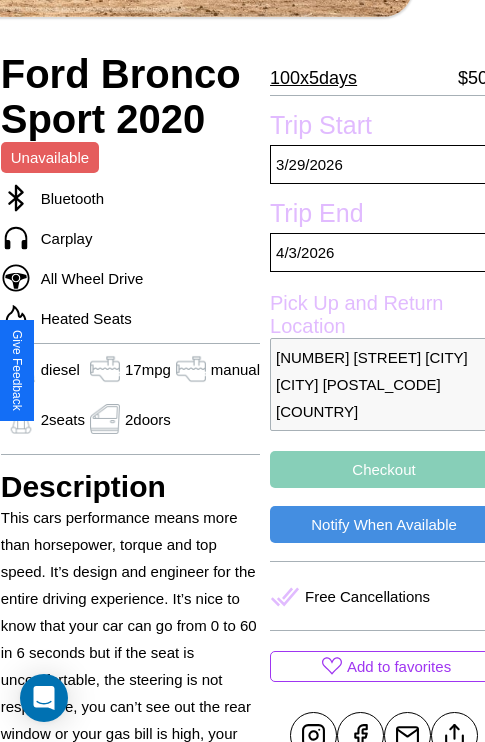 click on "8622 Chestnut Street  Delhi Delhi 38320 India" at bounding box center [384, 384] 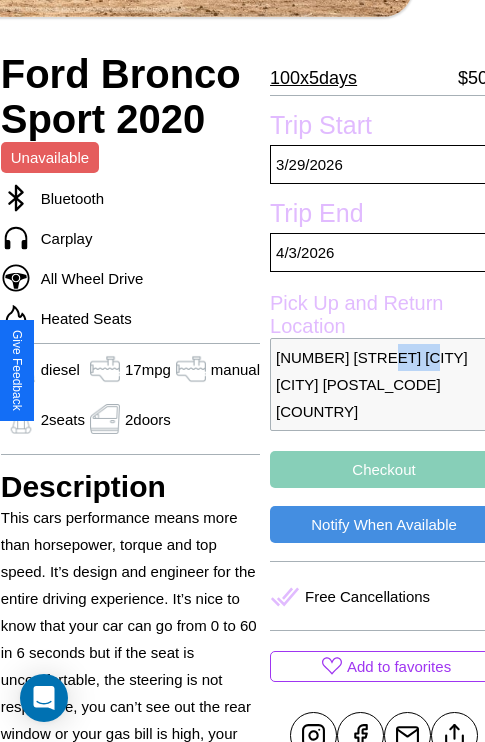 click on "8622 Chestnut Street  Delhi Delhi 38320 India" at bounding box center (384, 384) 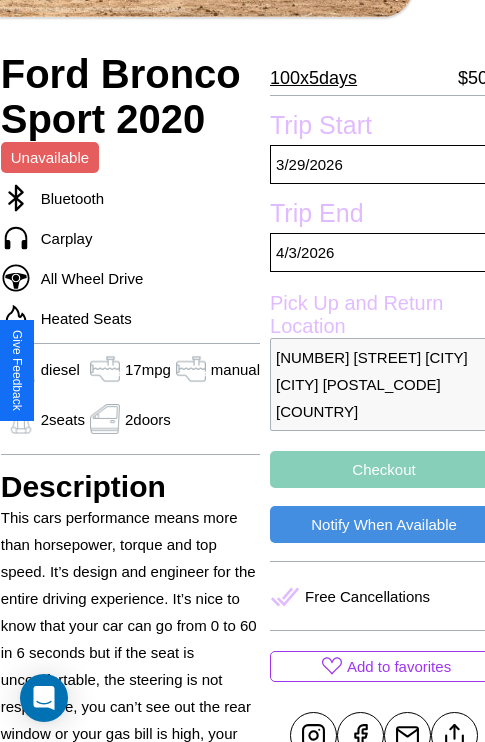 click on "8622 Chestnut Street  Delhi Delhi 38320 India" at bounding box center [384, 384] 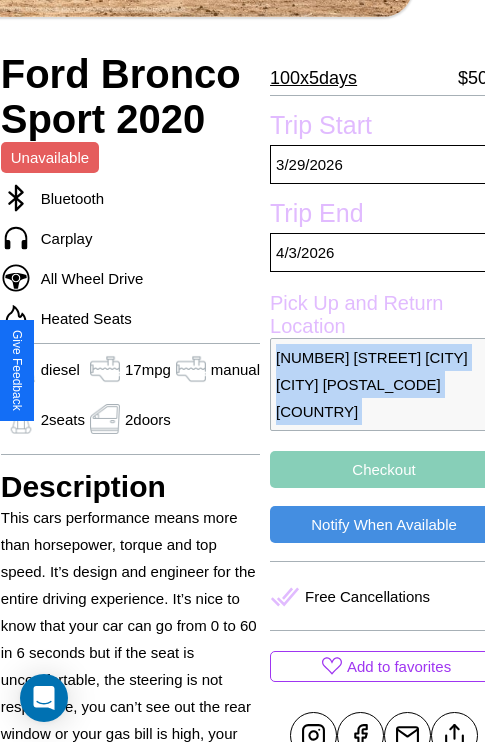 click on "8622 Chestnut Street  Delhi Delhi 38320 India" at bounding box center (384, 384) 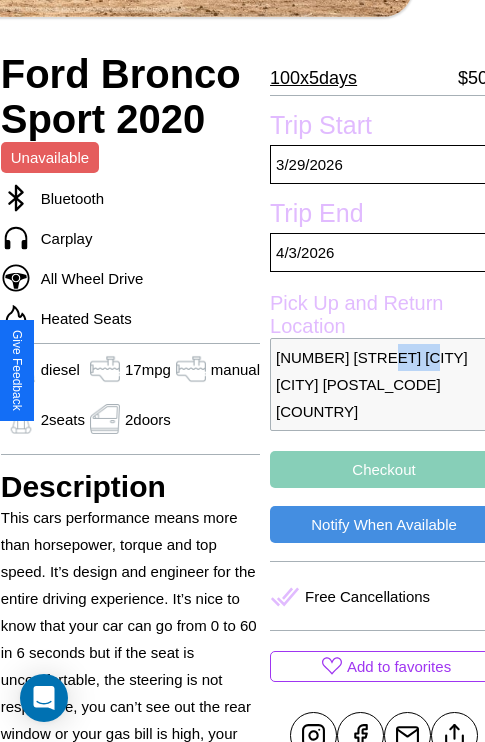 click on "8622 Chestnut Street  Delhi Delhi 38320 India" at bounding box center [384, 384] 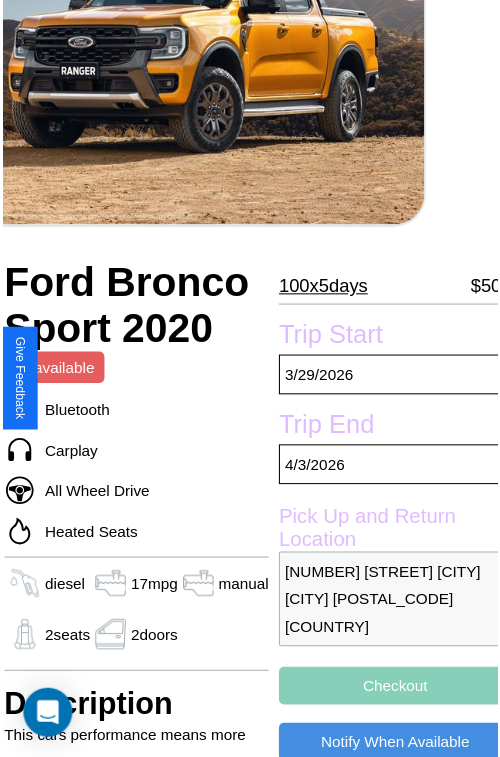 scroll, scrollTop: 219, scrollLeft: 72, axis: both 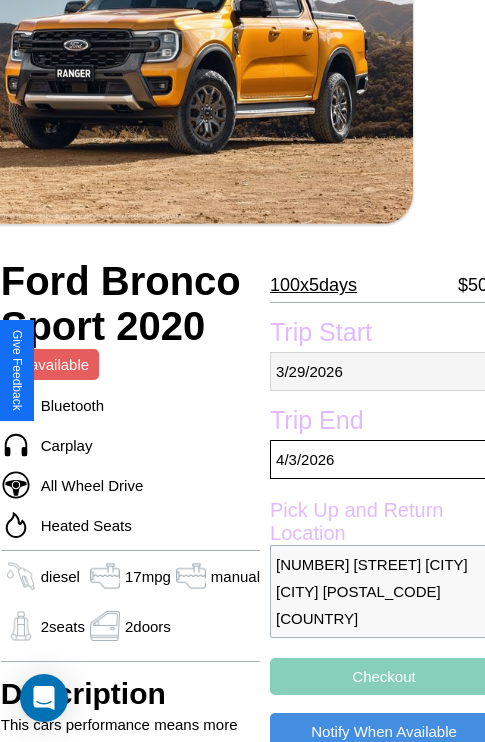 click on "3 / 29 / 2026" at bounding box center (384, 371) 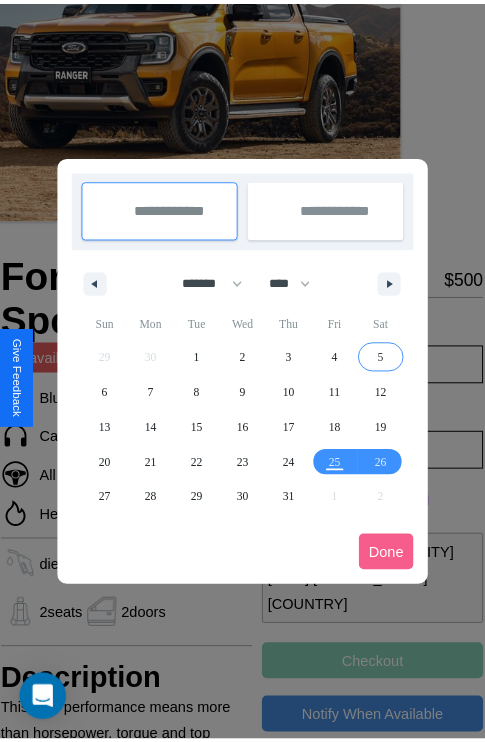 scroll, scrollTop: 0, scrollLeft: 72, axis: horizontal 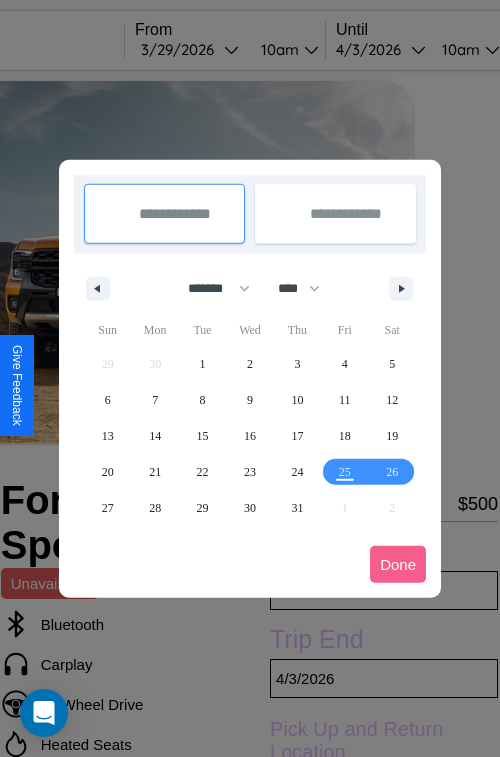 click at bounding box center (250, 378) 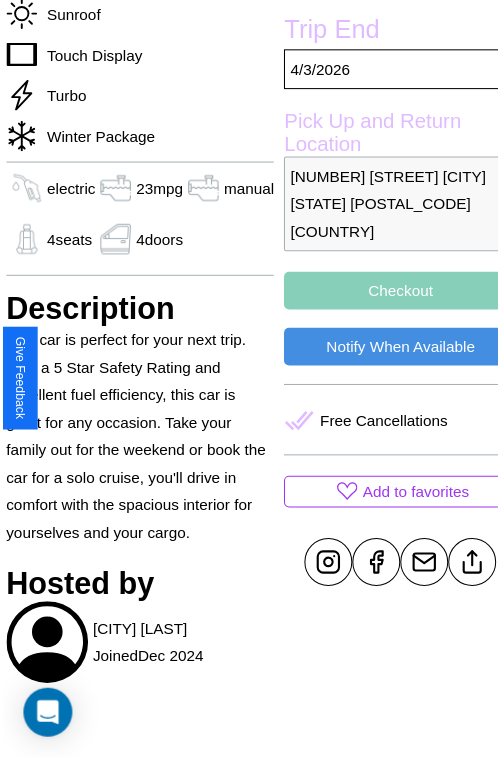 scroll, scrollTop: 694, scrollLeft: 80, axis: both 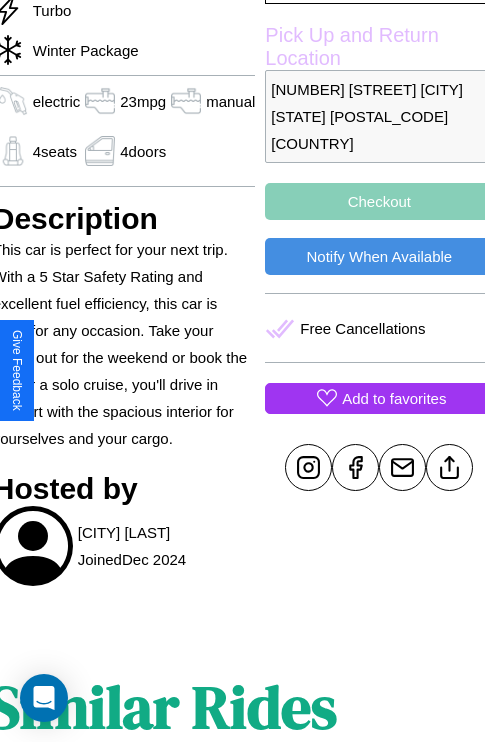 click on "Add to favorites" at bounding box center [394, 398] 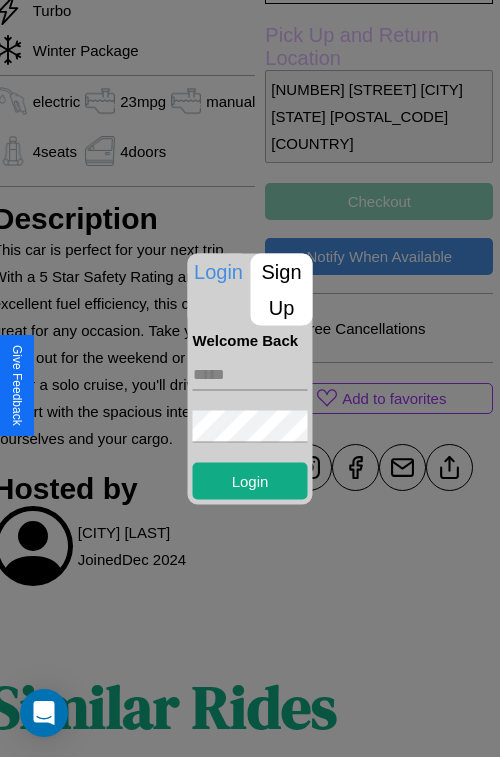 click on "Sign Up" at bounding box center [282, 289] 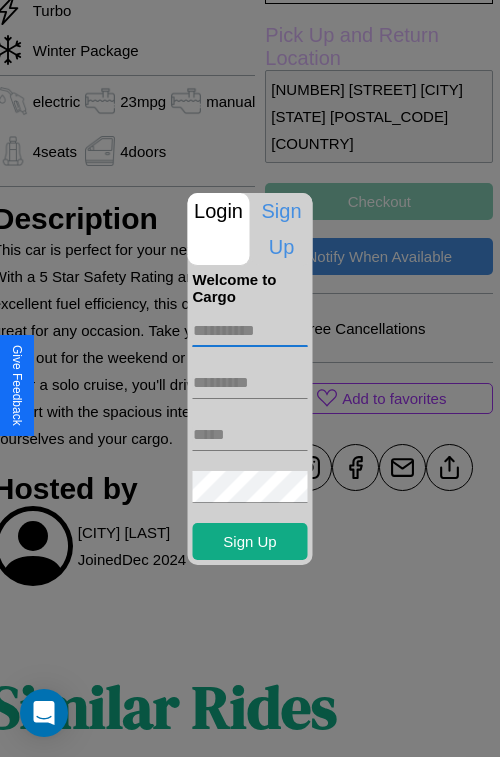 click at bounding box center (250, 331) 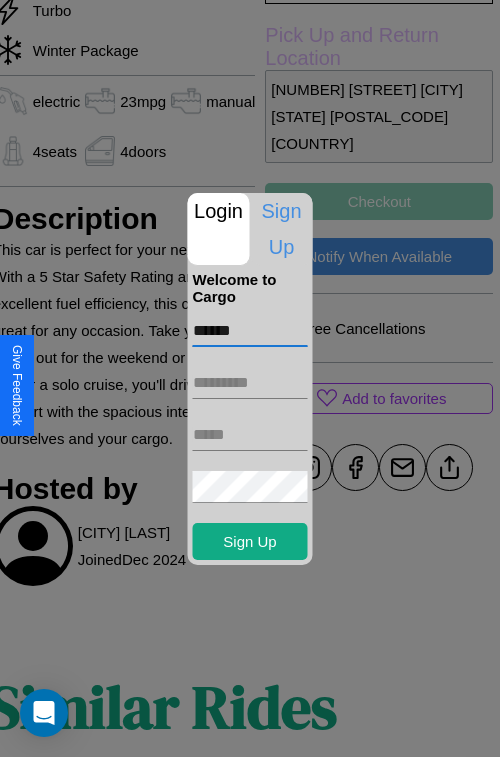 type on "******" 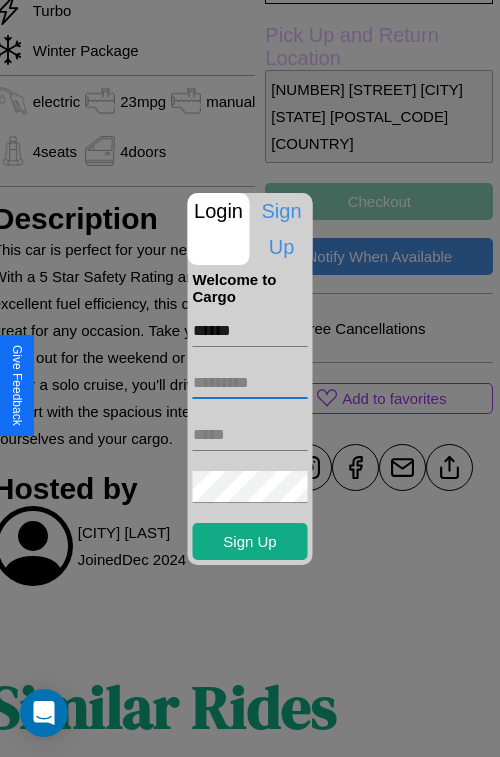 click at bounding box center [250, 383] 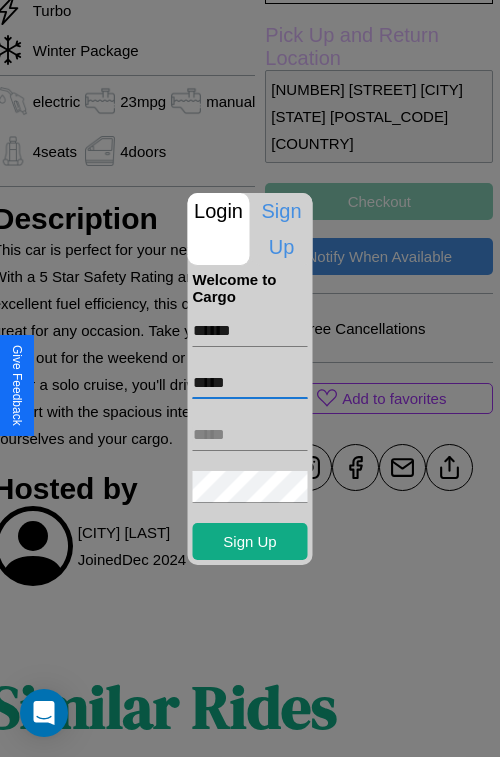 type on "*****" 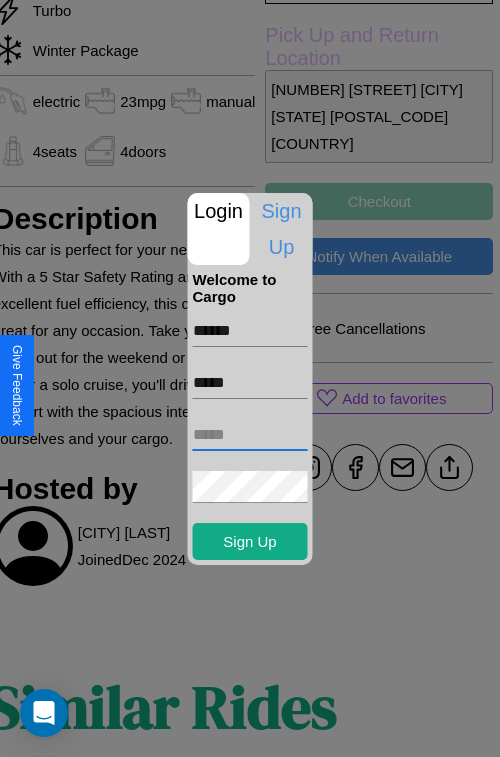 click at bounding box center (250, 435) 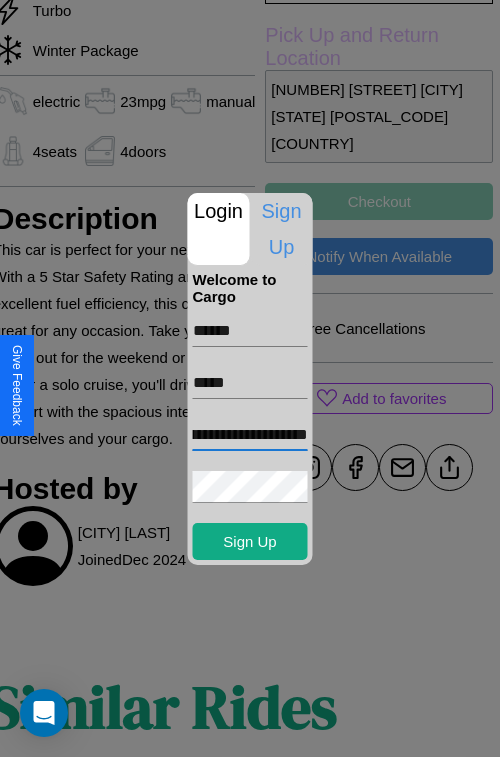 scroll, scrollTop: 0, scrollLeft: 92, axis: horizontal 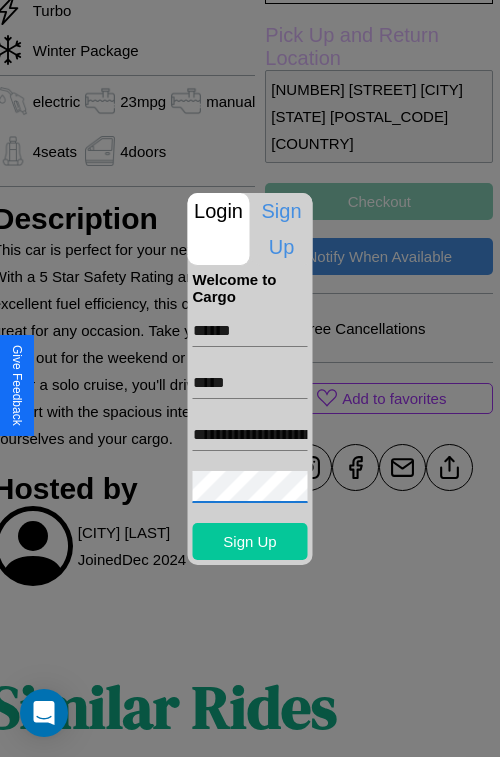click on "Sign Up" at bounding box center (250, 541) 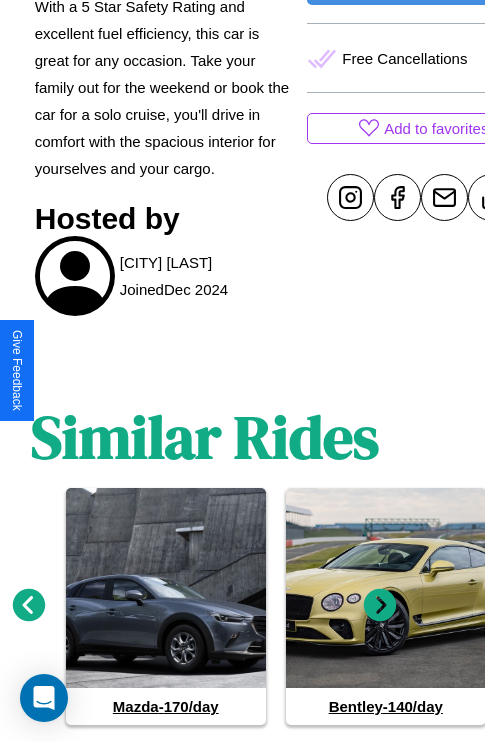 scroll, scrollTop: 1014, scrollLeft: 30, axis: both 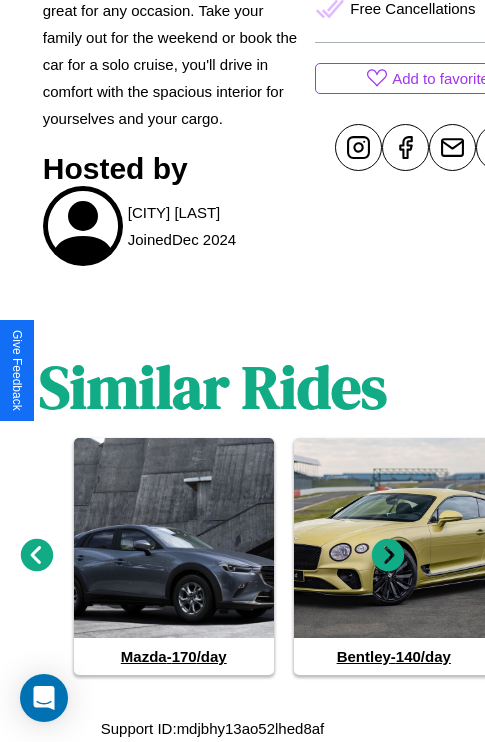 click 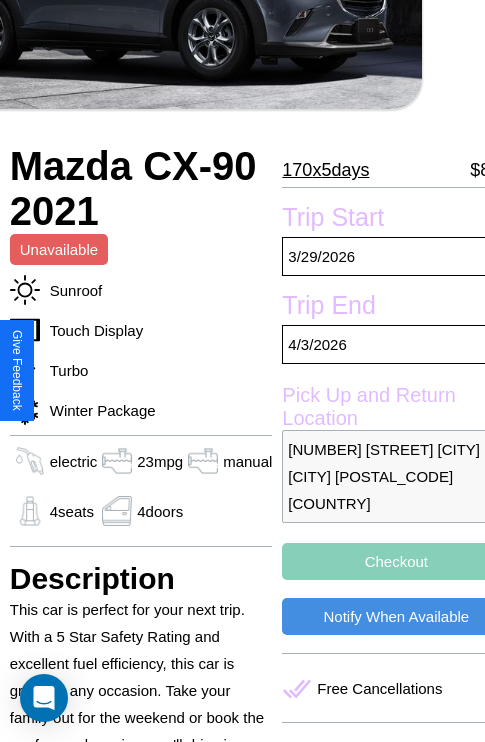 scroll, scrollTop: 426, scrollLeft: 80, axis: both 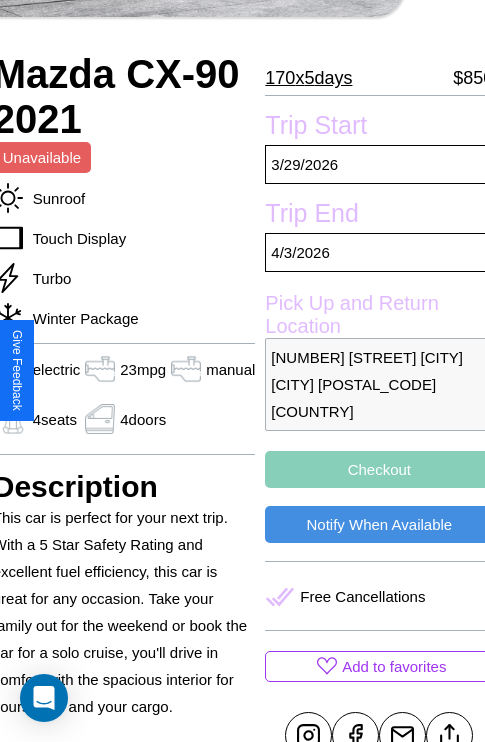 click on "[NUMBER] [STREET]  [CITY] [CITY] [POSTAL_CODE] [COUNTRY]" at bounding box center (379, 384) 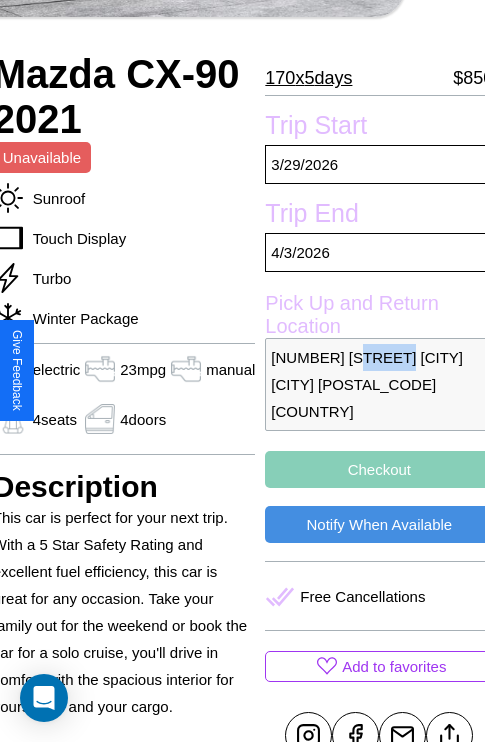 click on "[NUMBER] [STREET]  [CITY] [CITY] [POSTAL_CODE] [COUNTRY]" at bounding box center [379, 384] 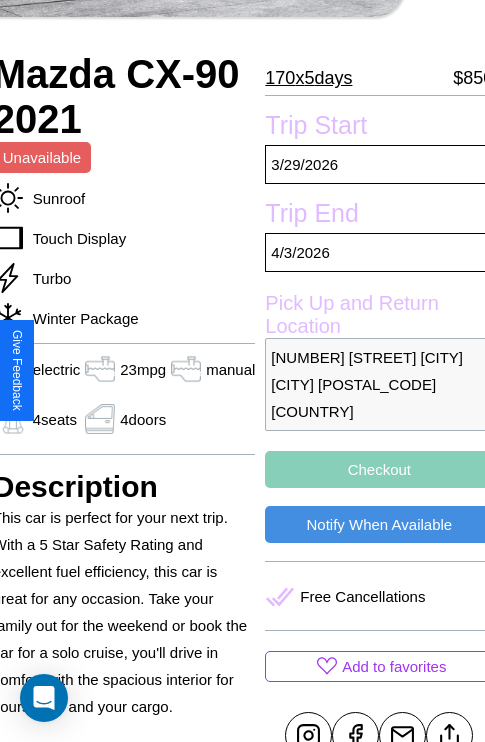 click on "[NUMBER] [STREET]  [CITY] [CITY] [POSTAL_CODE] [COUNTRY]" at bounding box center (379, 384) 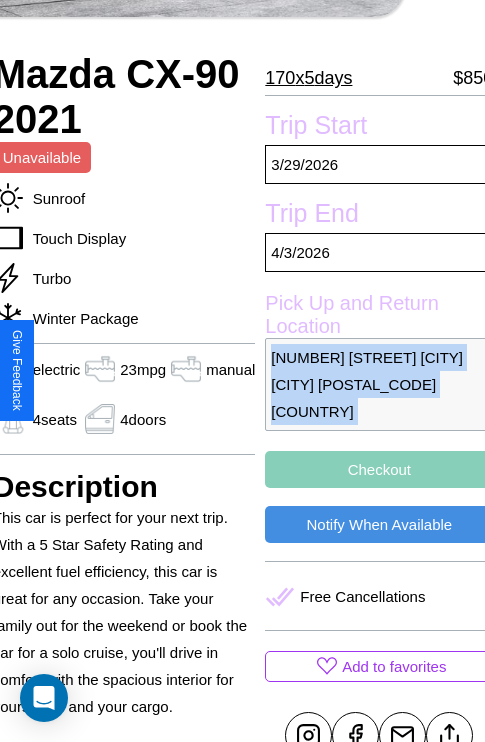 click on "[NUMBER] [STREET]  [CITY] [CITY] [POSTAL_CODE] [COUNTRY]" at bounding box center [379, 384] 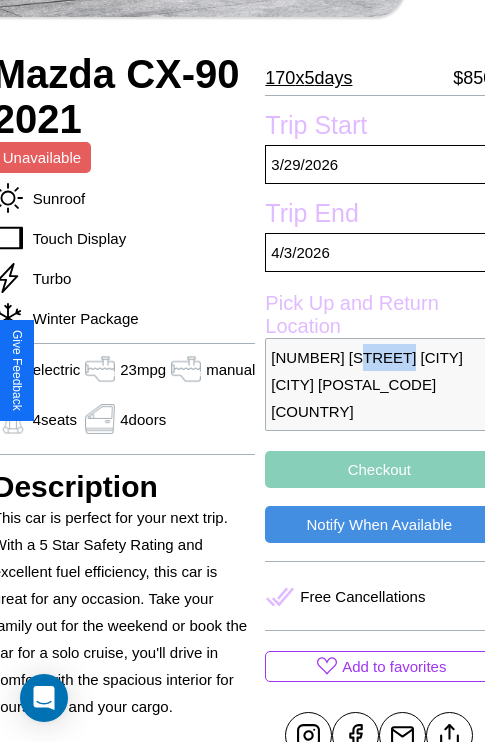 click on "[NUMBER] [STREET]  [CITY] [CITY] [POSTAL_CODE] [COUNTRY]" at bounding box center [379, 384] 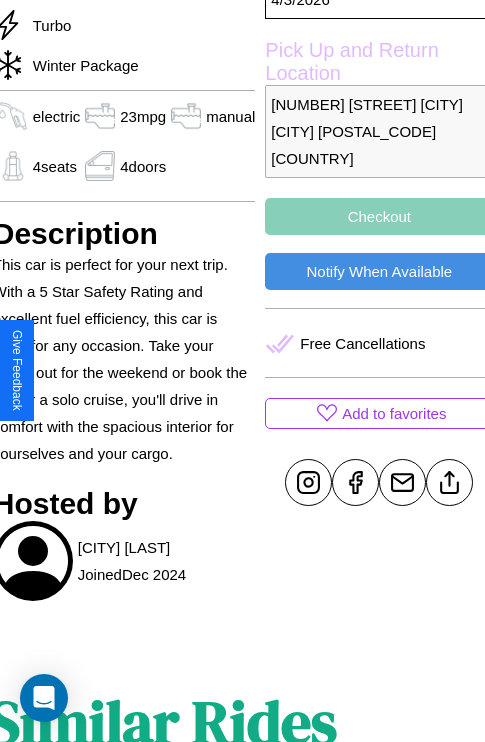 scroll, scrollTop: 763, scrollLeft: 80, axis: both 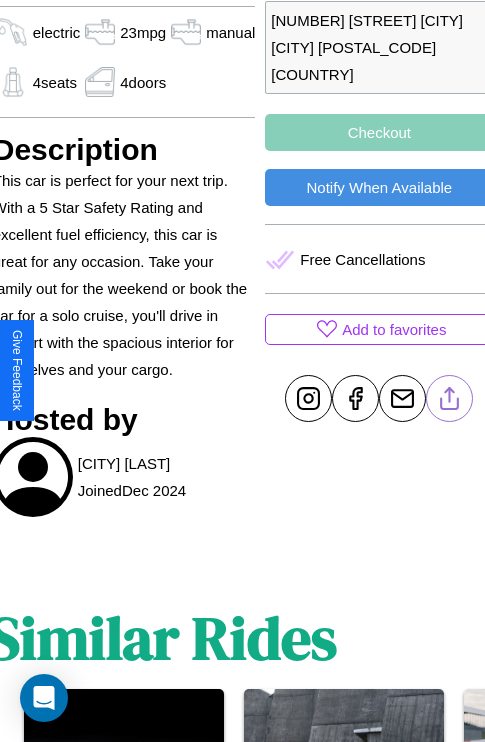 click 